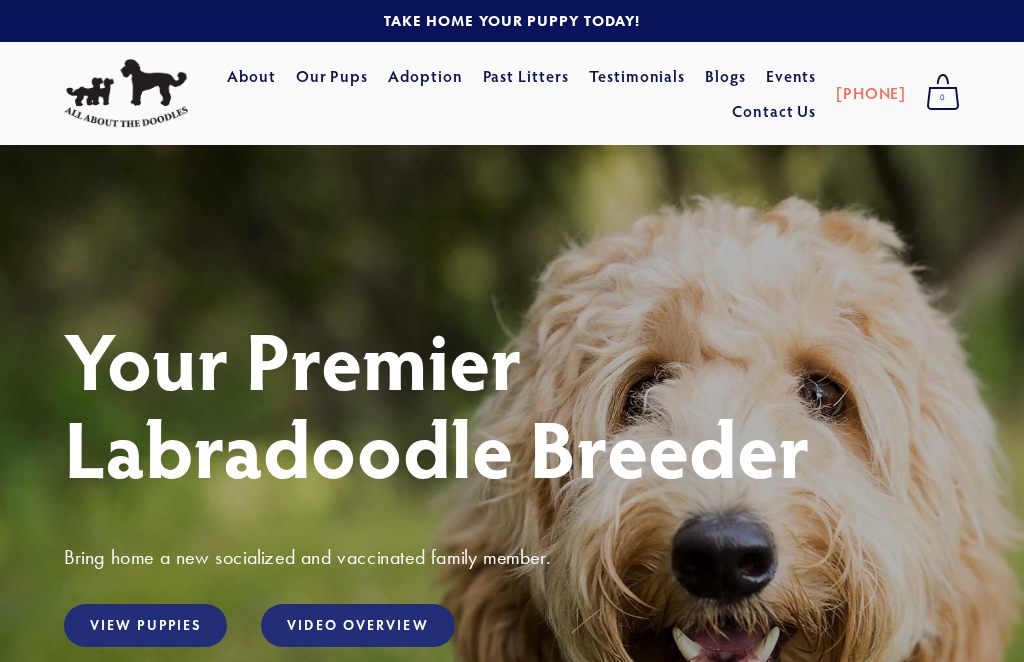 scroll, scrollTop: 0, scrollLeft: 0, axis: both 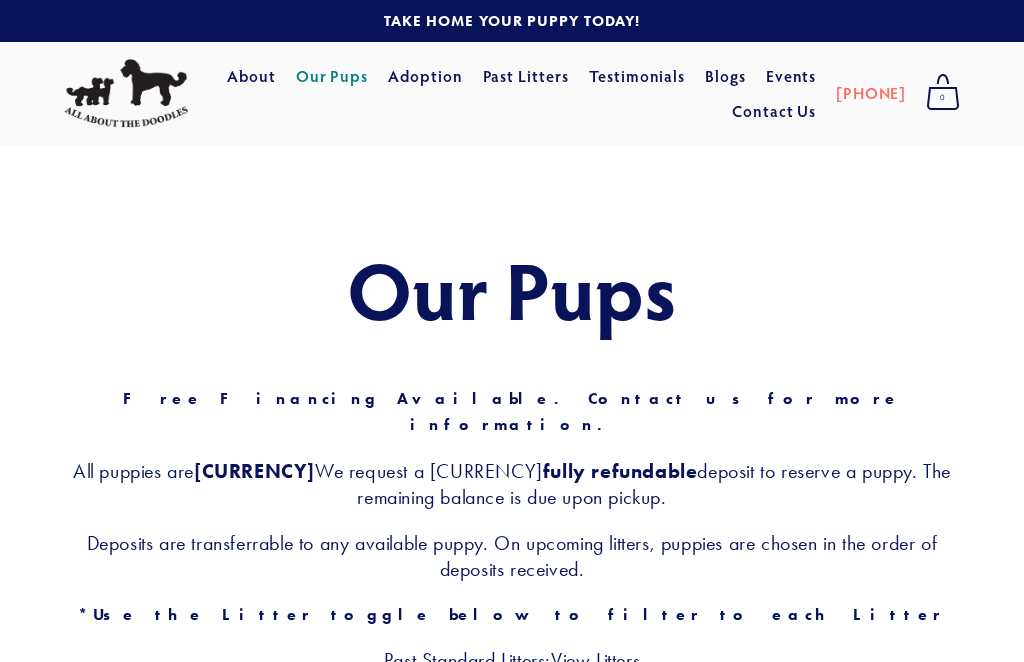 click on "About" at bounding box center (251, 76) 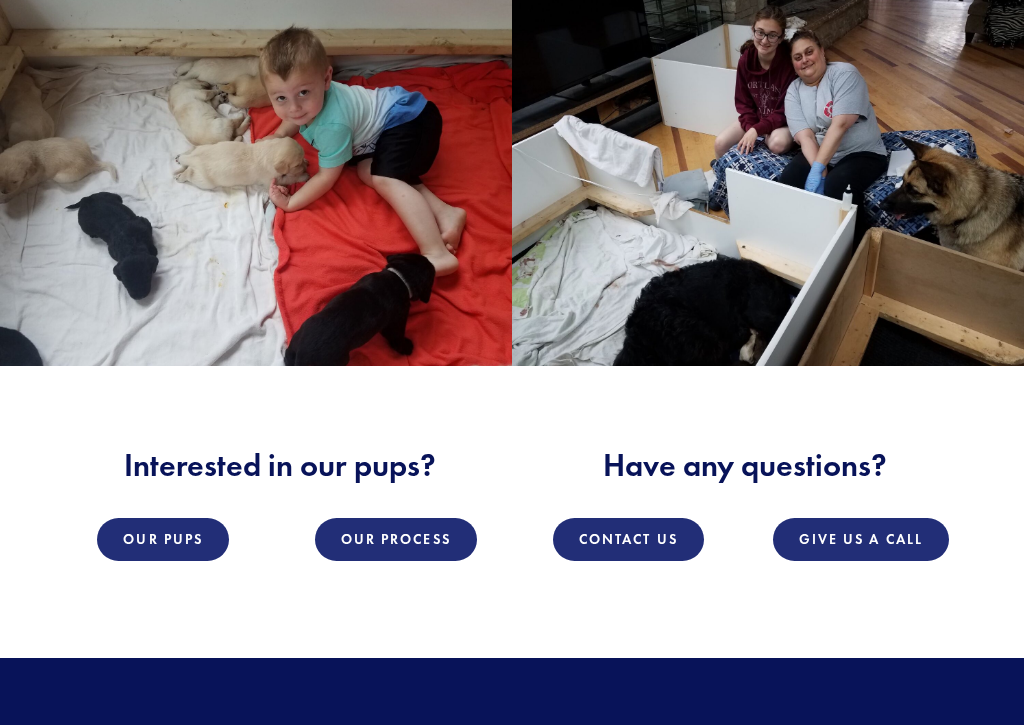 scroll, scrollTop: 2114, scrollLeft: 0, axis: vertical 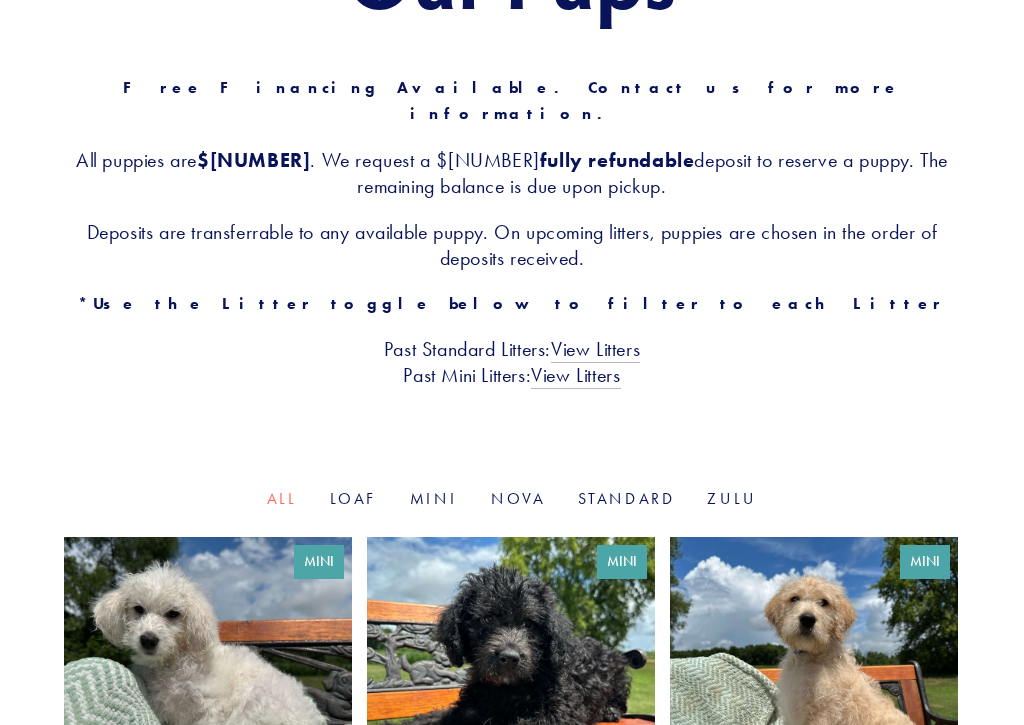 click on "View Litters" at bounding box center [595, 351] 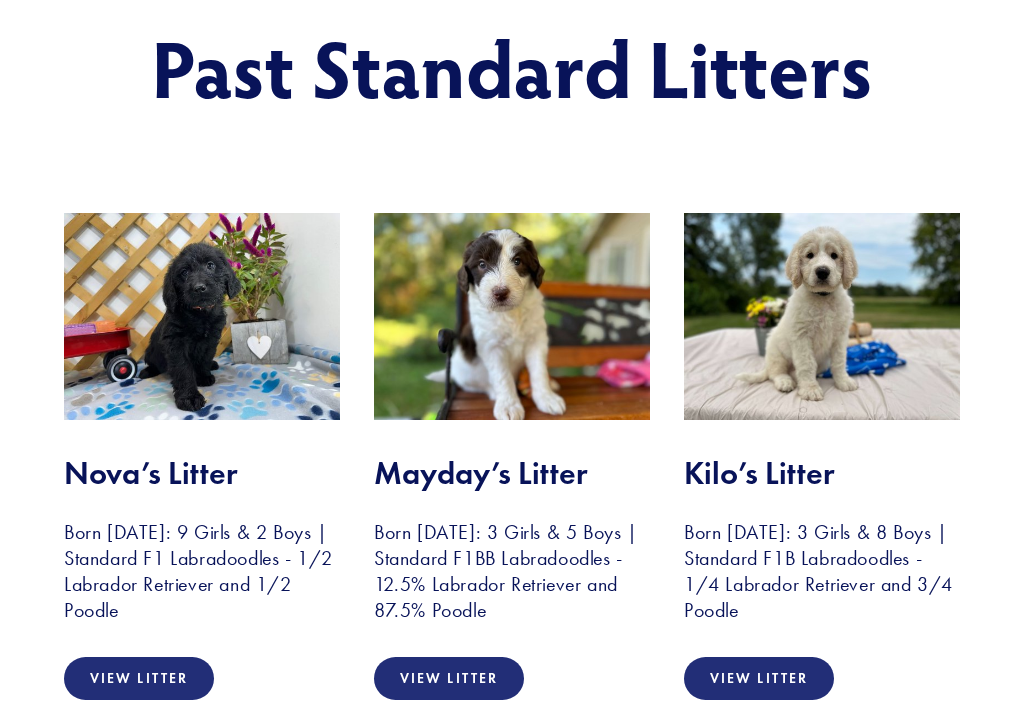 scroll, scrollTop: 242, scrollLeft: 0, axis: vertical 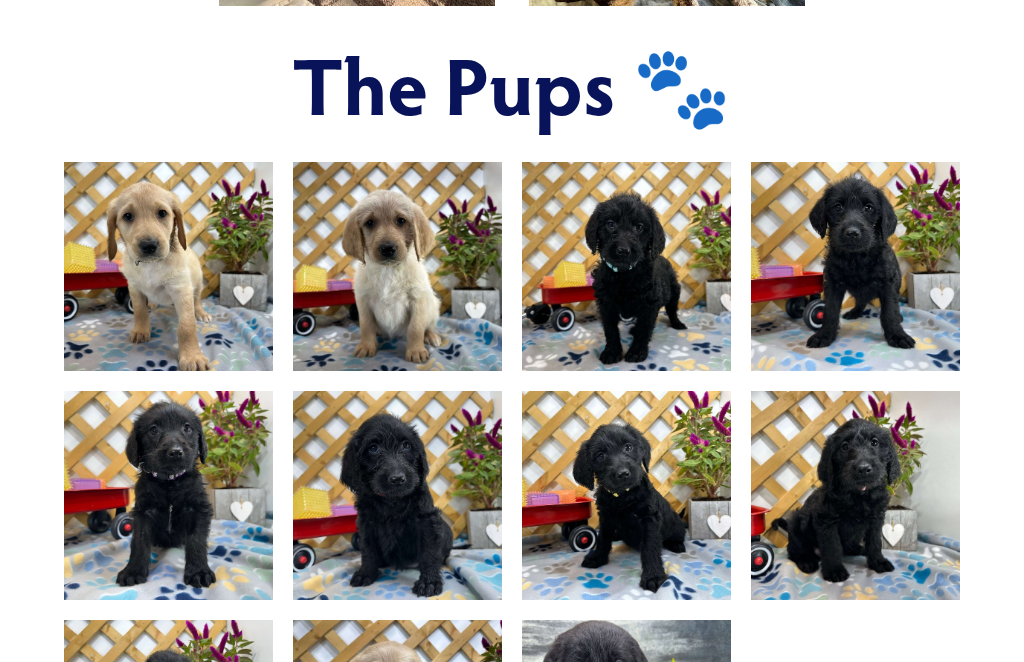 click at bounding box center [168, 267] 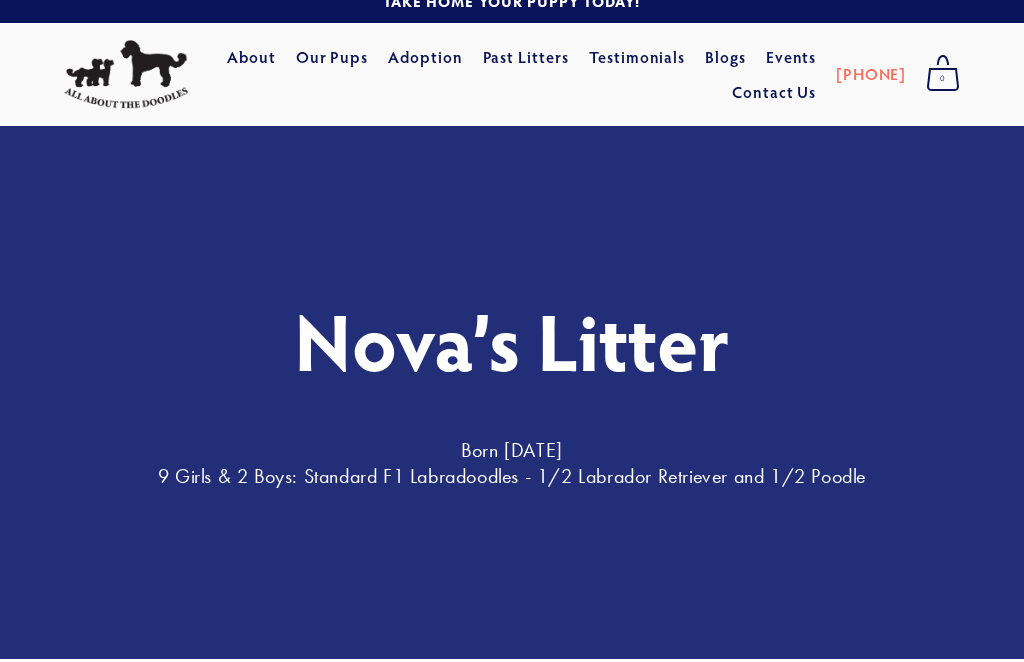 scroll, scrollTop: 0, scrollLeft: 0, axis: both 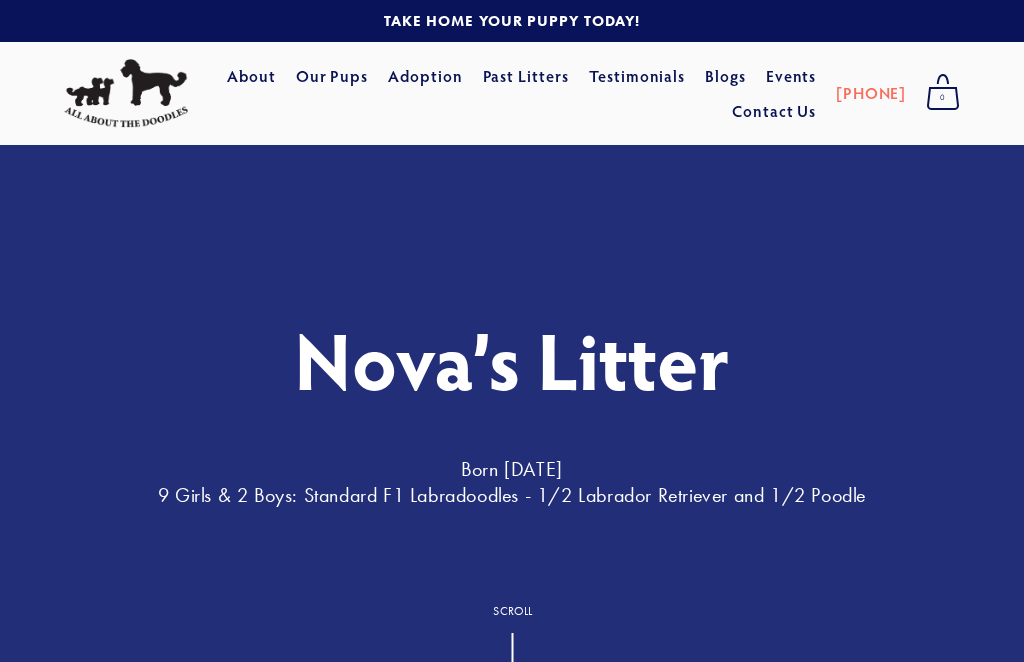 click on "Standard" at bounding box center [-99475, 133] 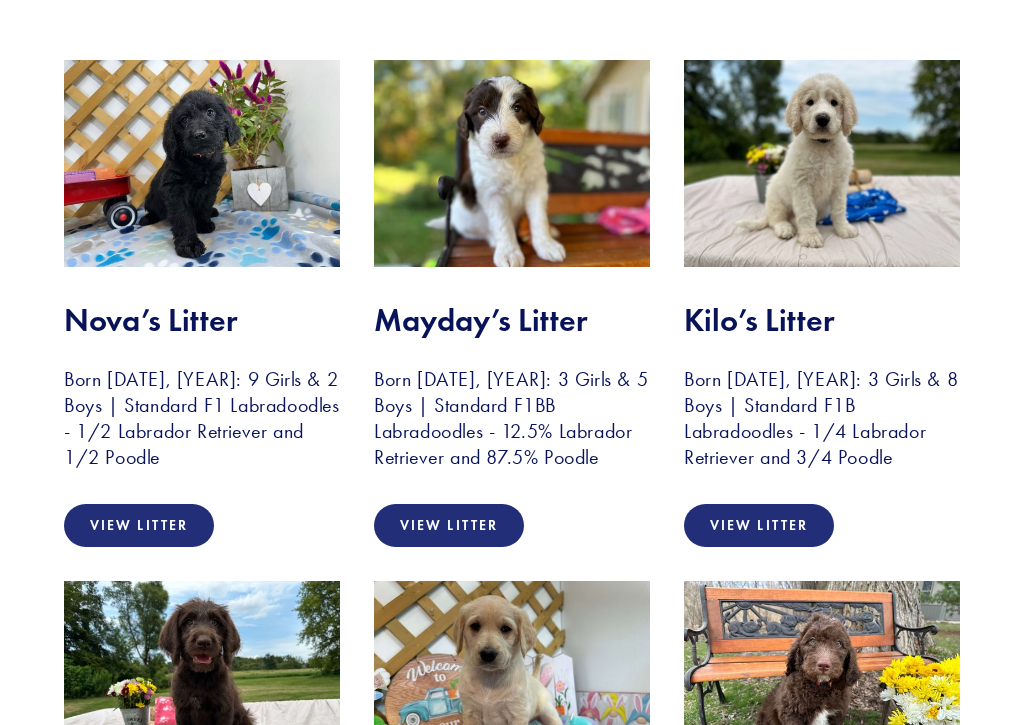 scroll, scrollTop: 396, scrollLeft: 0, axis: vertical 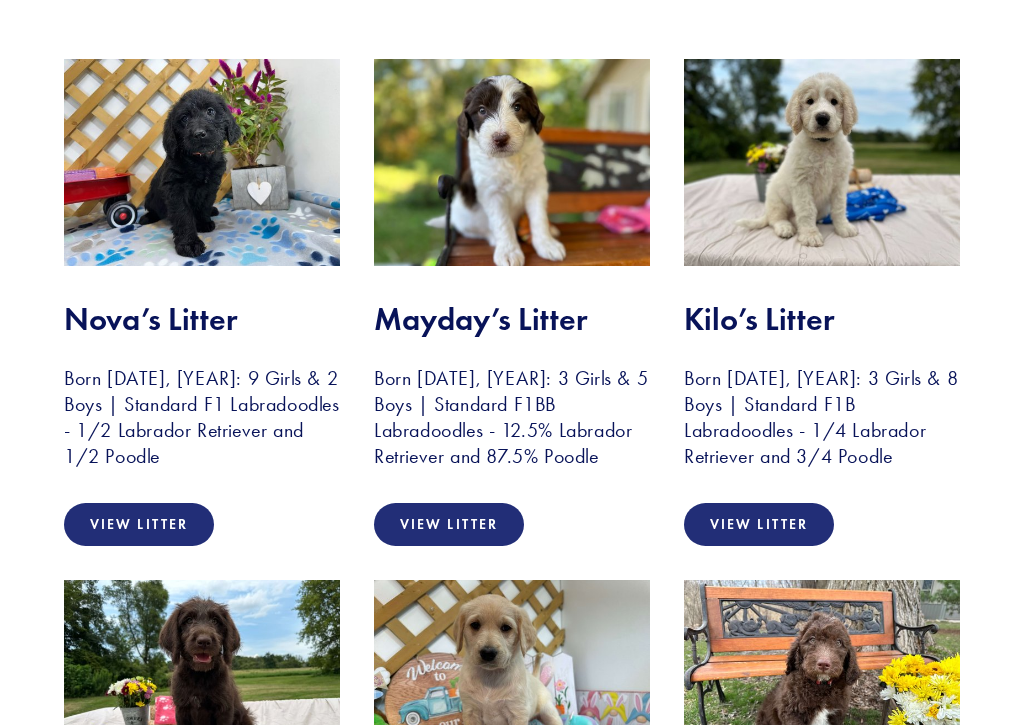 click on "View Litter" at bounding box center [449, 524] 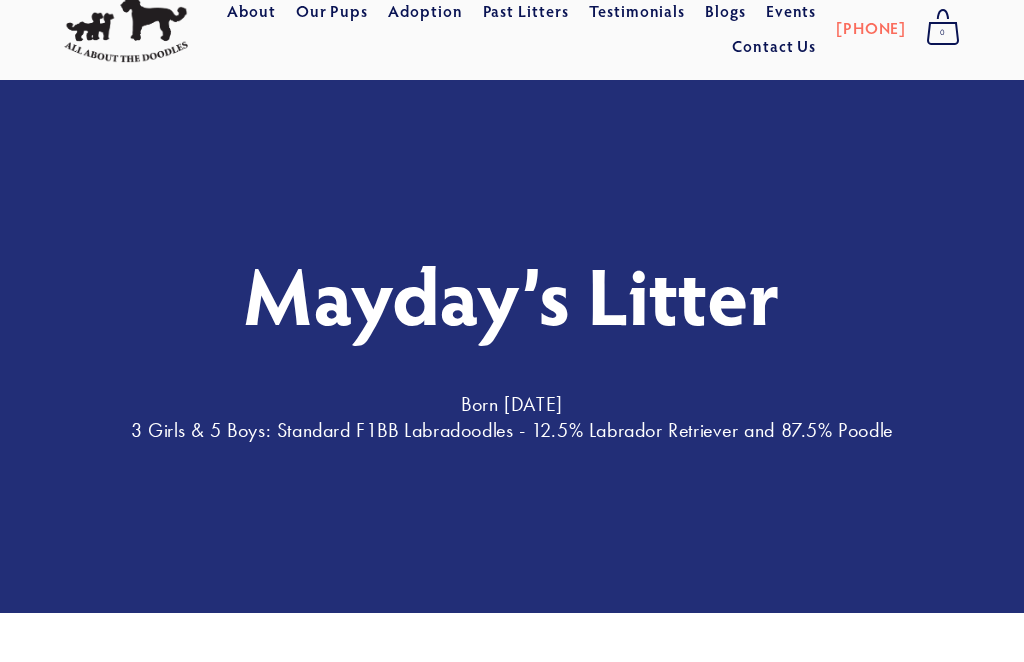 scroll, scrollTop: 0, scrollLeft: 0, axis: both 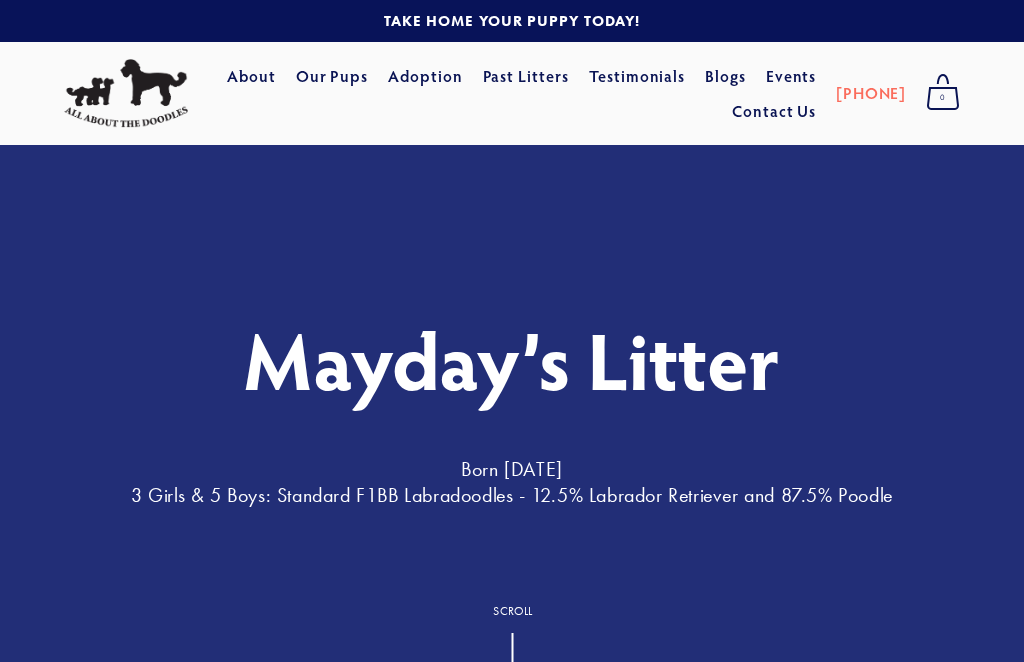 click on "Standard" at bounding box center (-99475, 133) 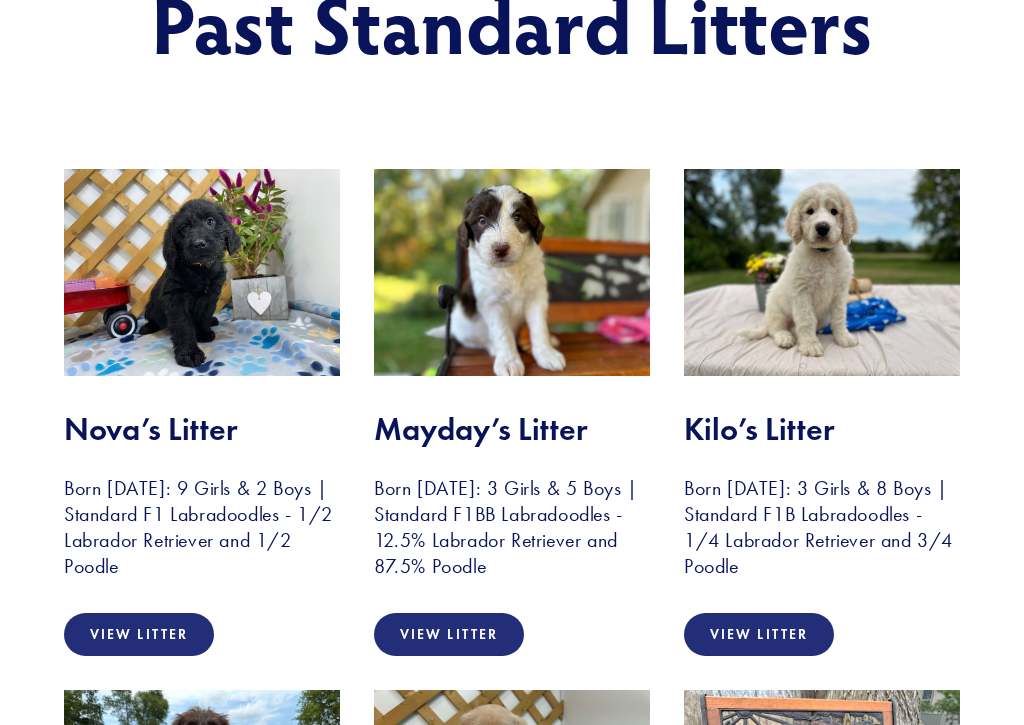 scroll, scrollTop: 286, scrollLeft: 0, axis: vertical 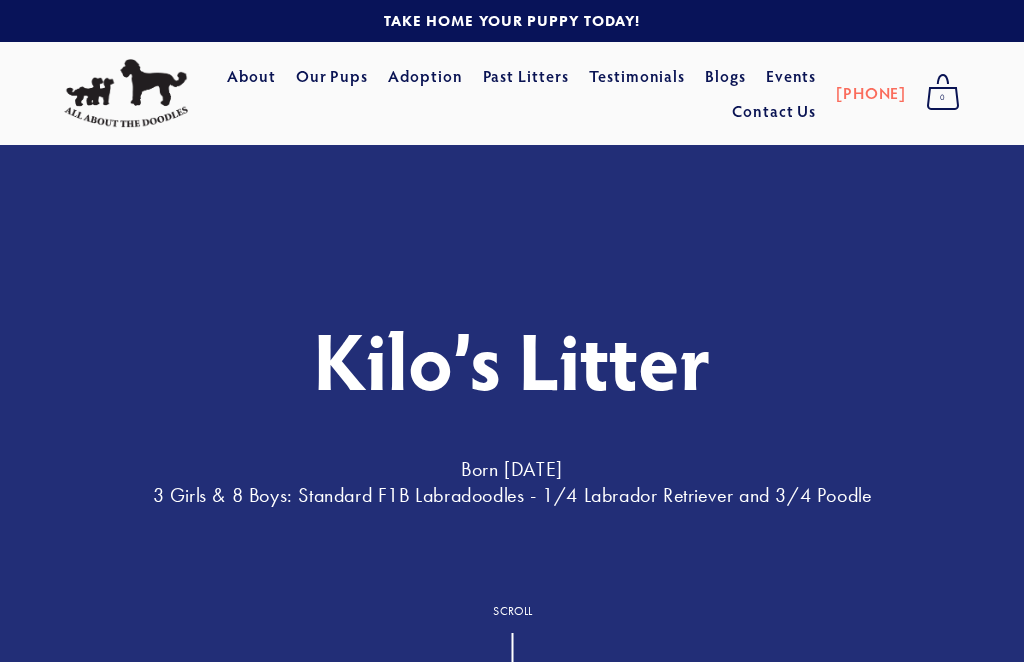 click on "Our Pups" at bounding box center (332, 76) 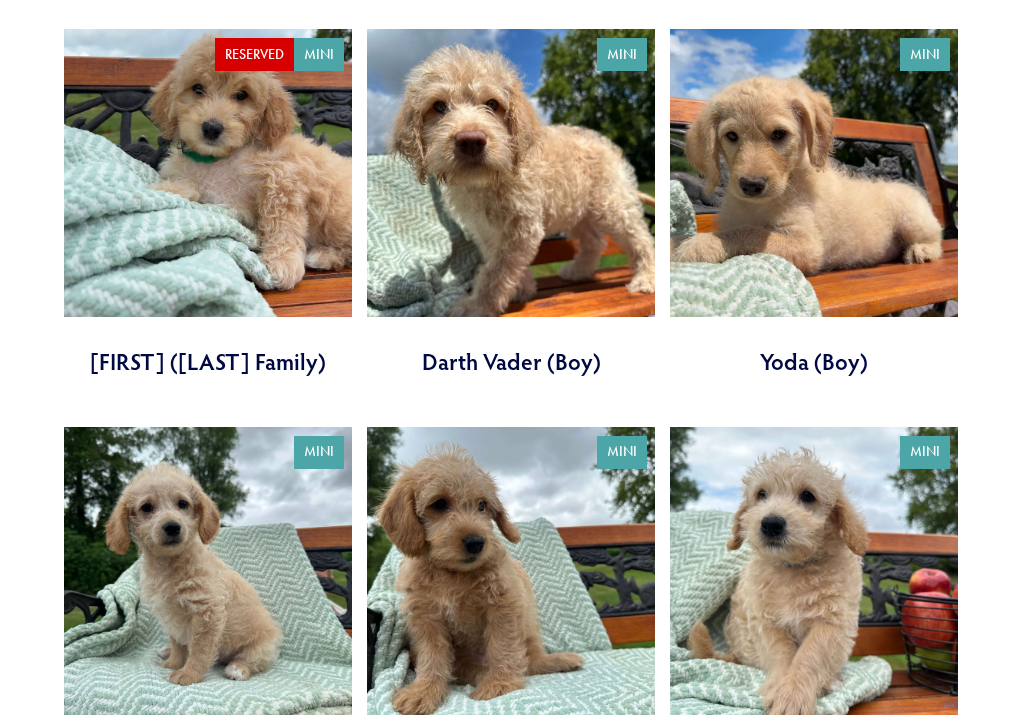scroll, scrollTop: 1215, scrollLeft: 0, axis: vertical 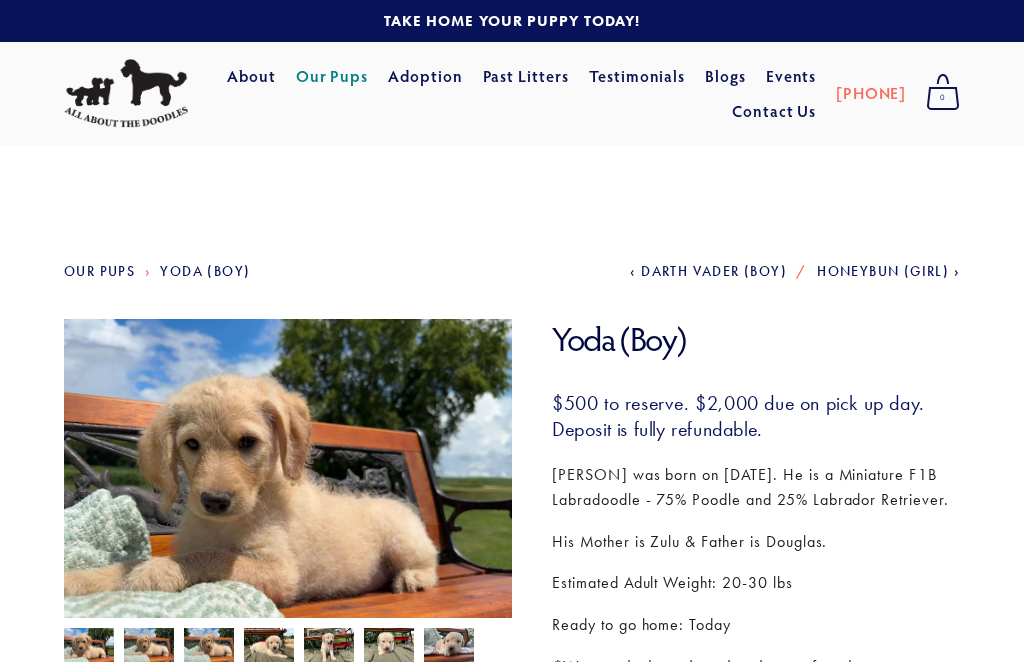 click on "Our Pups" at bounding box center [99, 271] 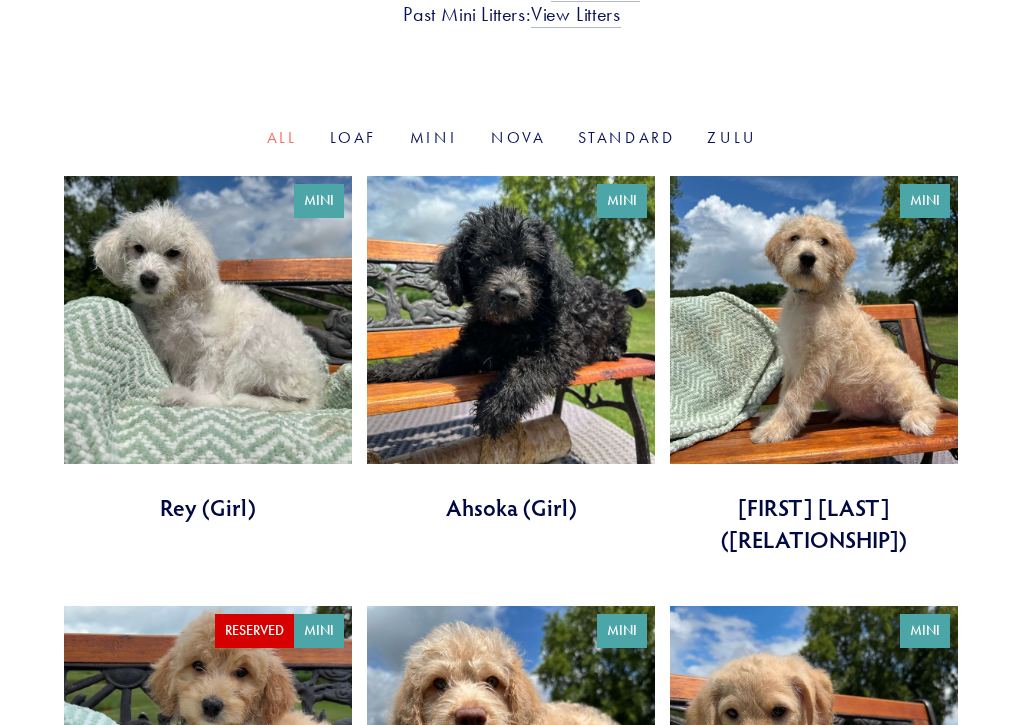 scroll, scrollTop: 674, scrollLeft: 0, axis: vertical 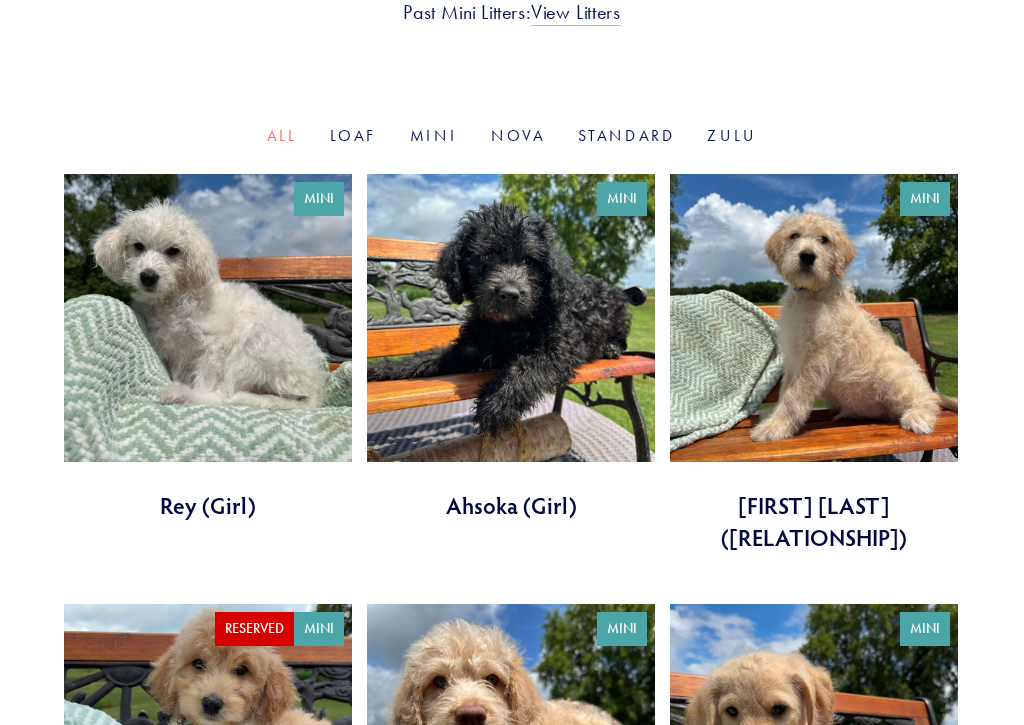 click at bounding box center (814, 364) 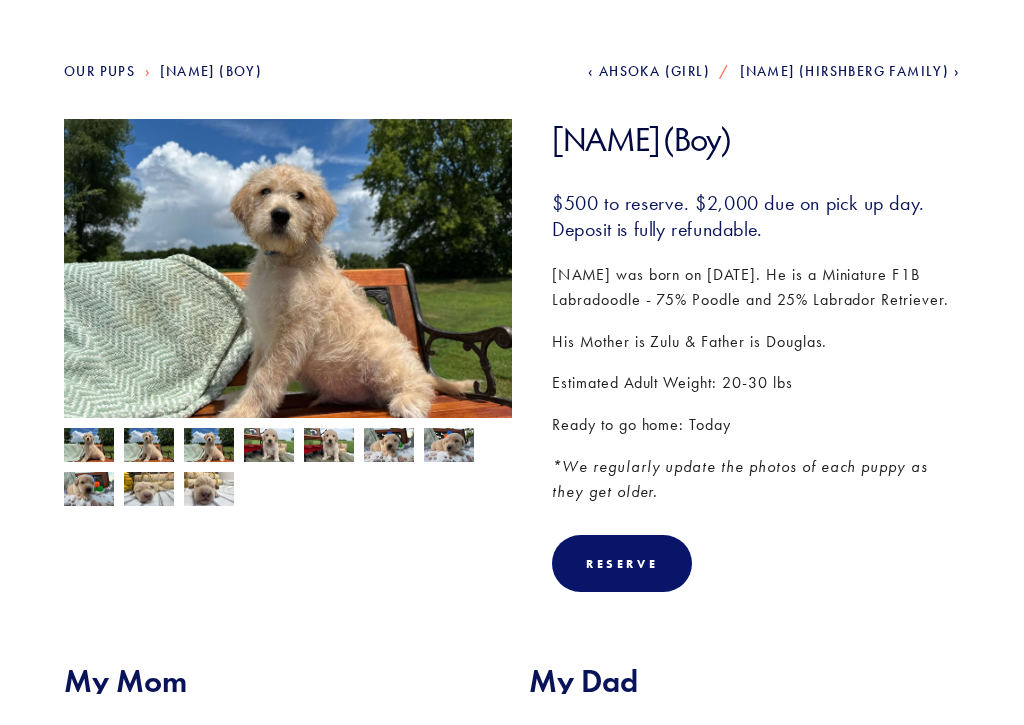 scroll, scrollTop: 239, scrollLeft: 0, axis: vertical 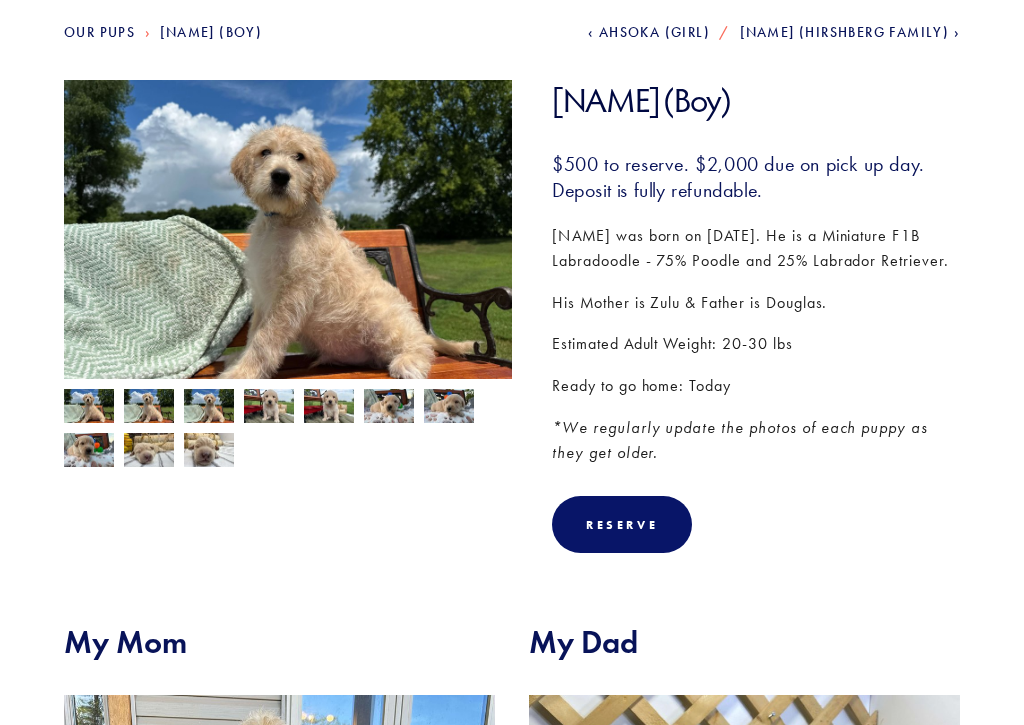 click at bounding box center (269, 408) 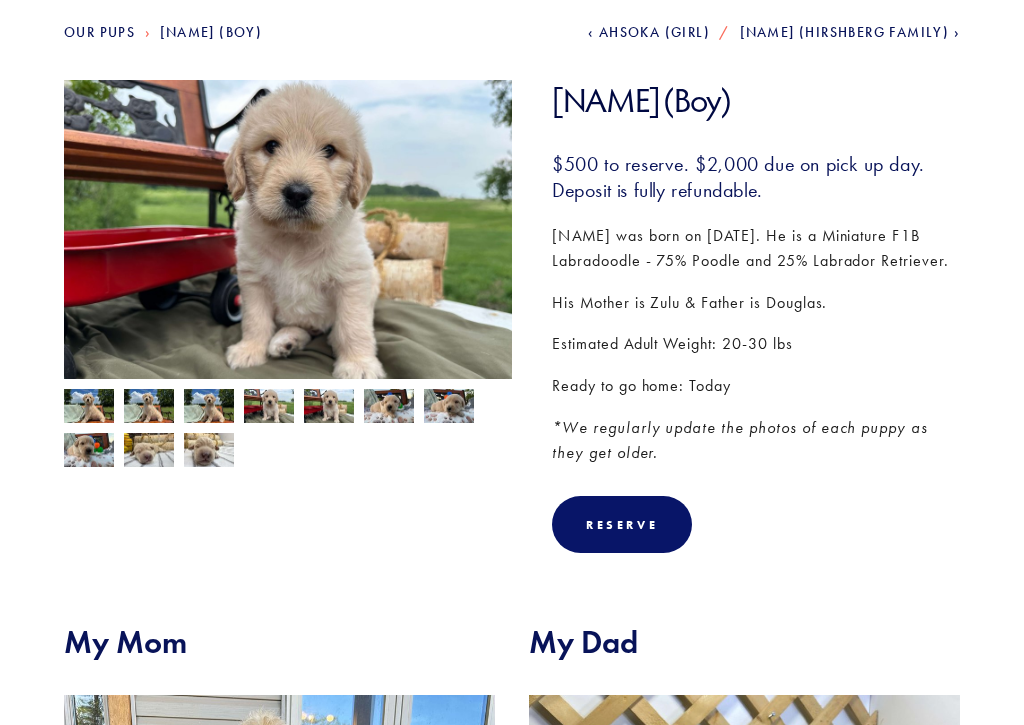 click at bounding box center (89, 408) 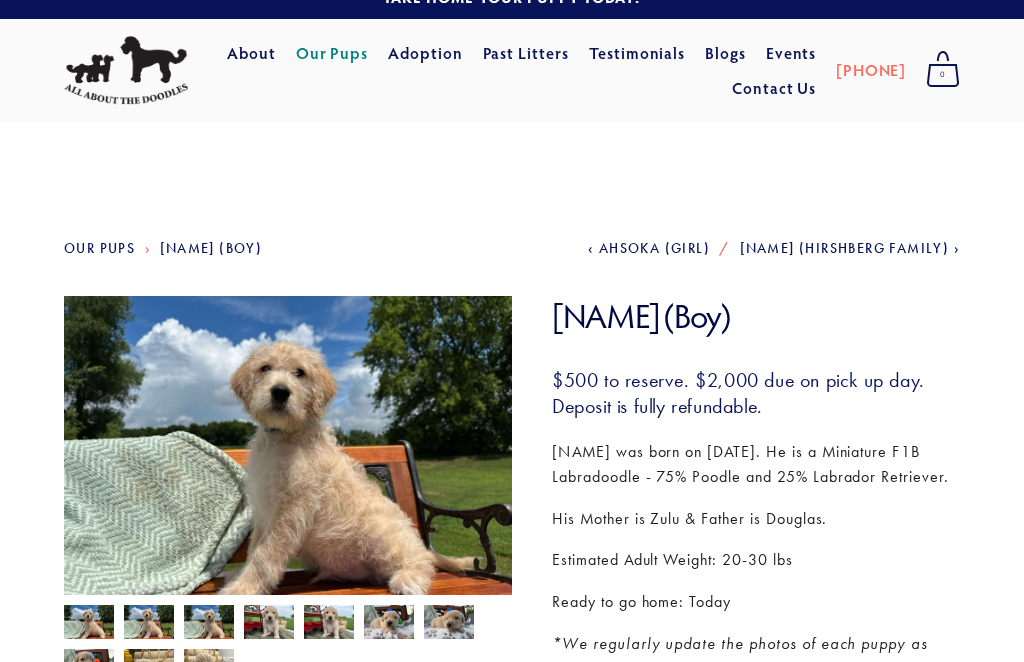 scroll, scrollTop: 0, scrollLeft: 0, axis: both 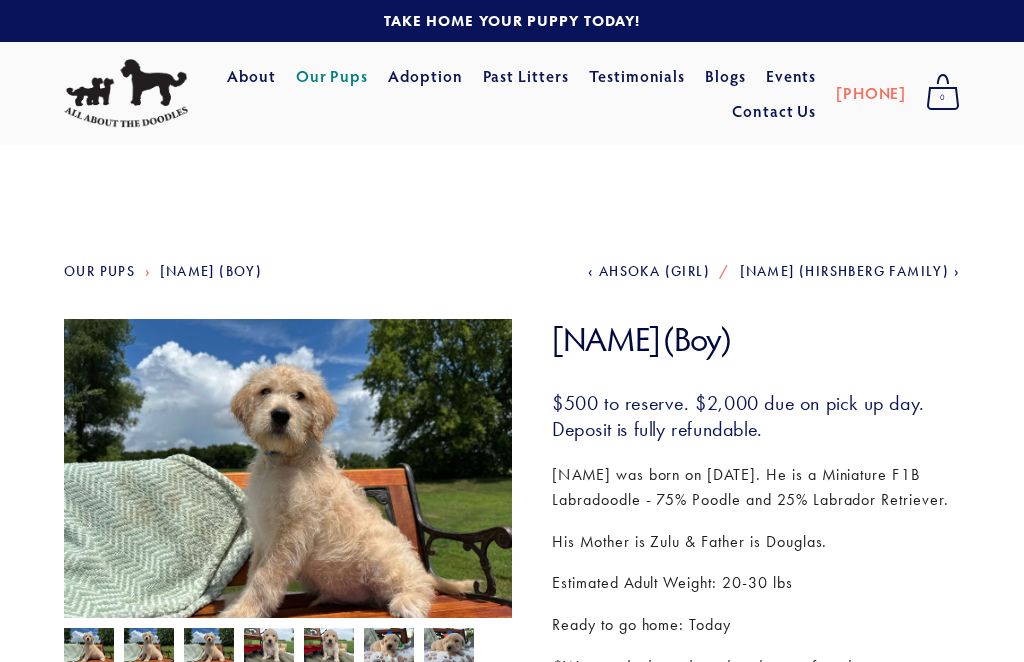 click on "Our Pups" at bounding box center [99, 271] 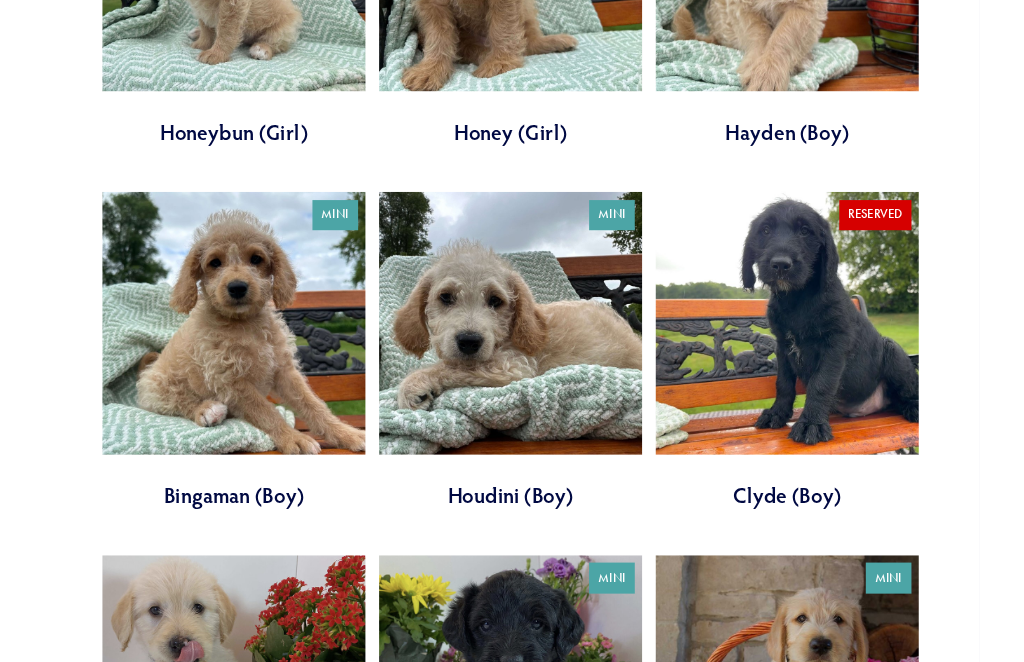 scroll, scrollTop: 1859, scrollLeft: 0, axis: vertical 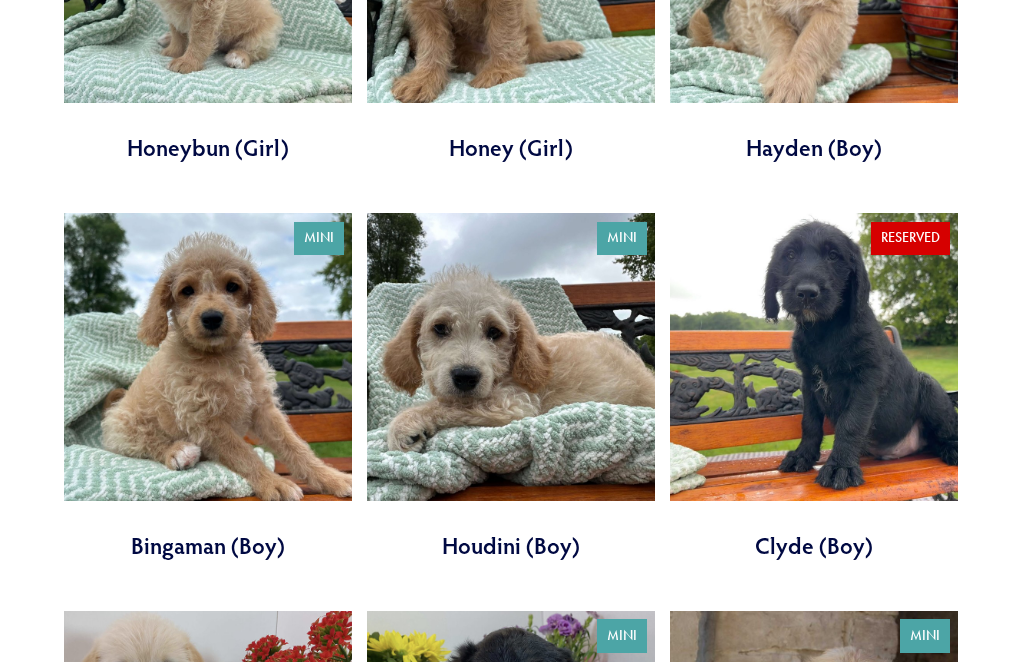 click at bounding box center [814, 388] 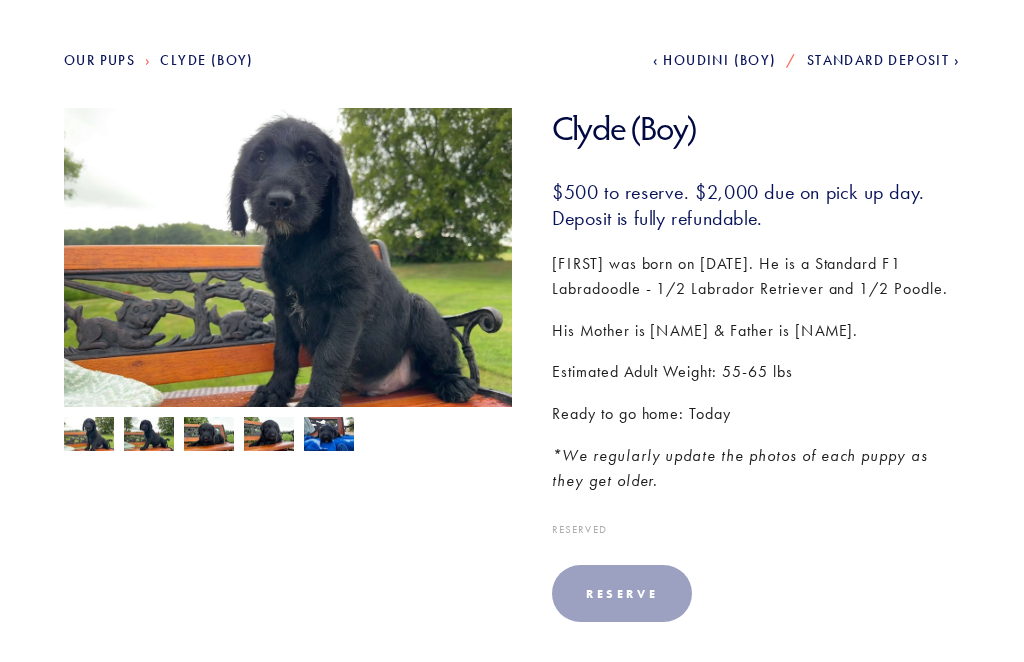 scroll, scrollTop: 208, scrollLeft: 0, axis: vertical 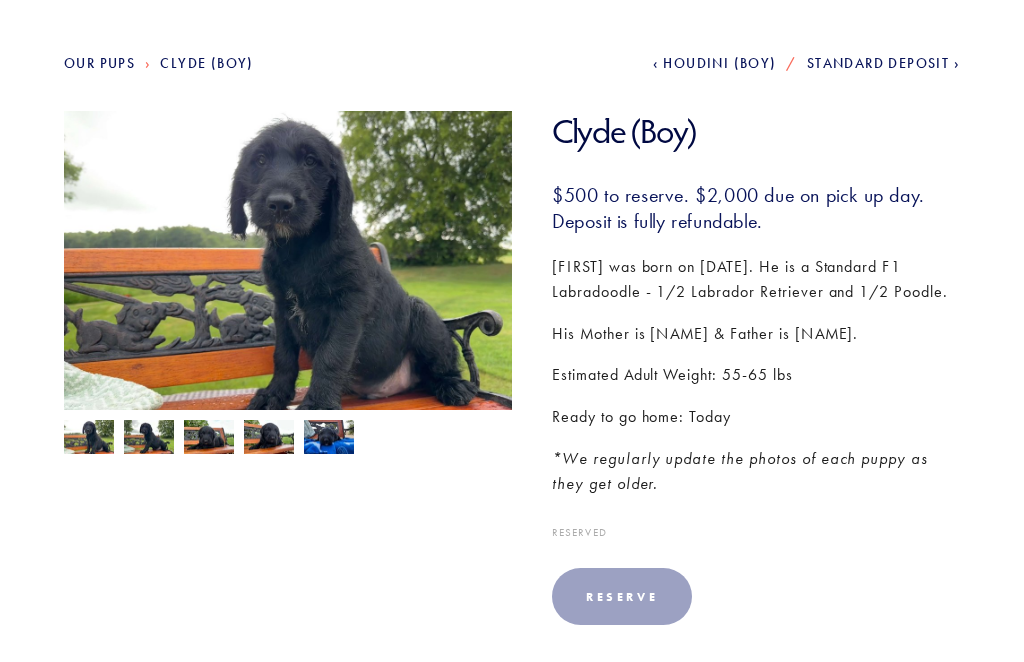 click at bounding box center (149, 439) 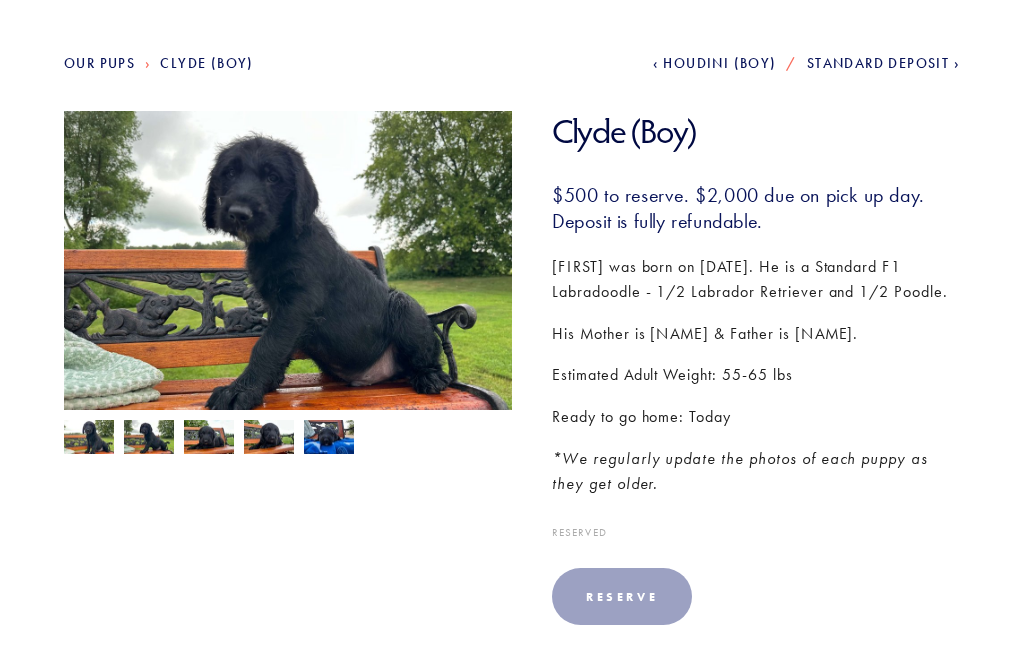 click at bounding box center (209, 439) 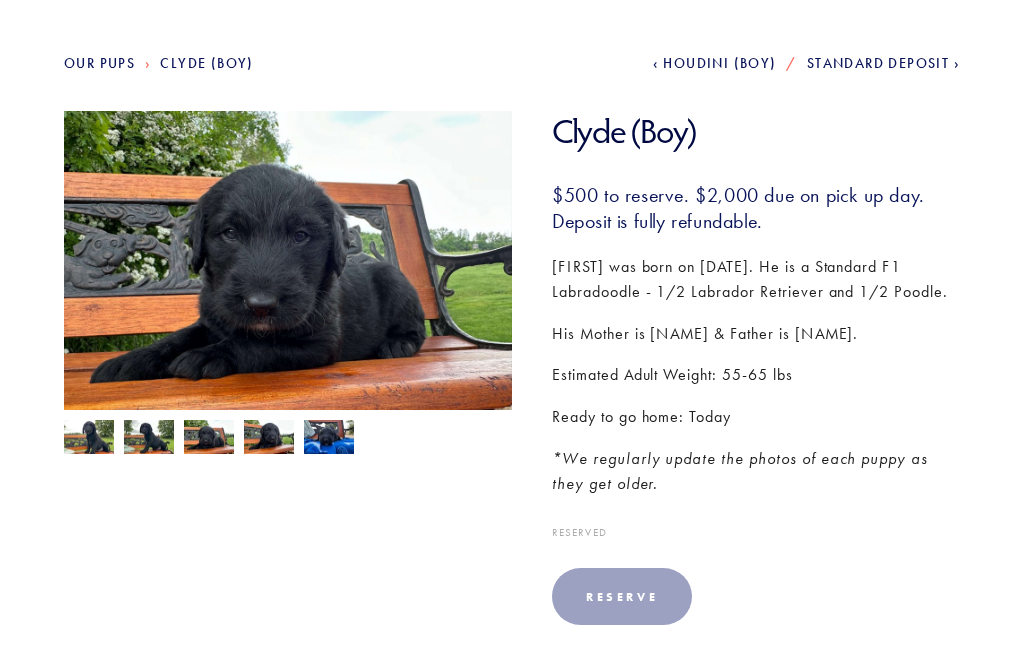 click at bounding box center (269, 439) 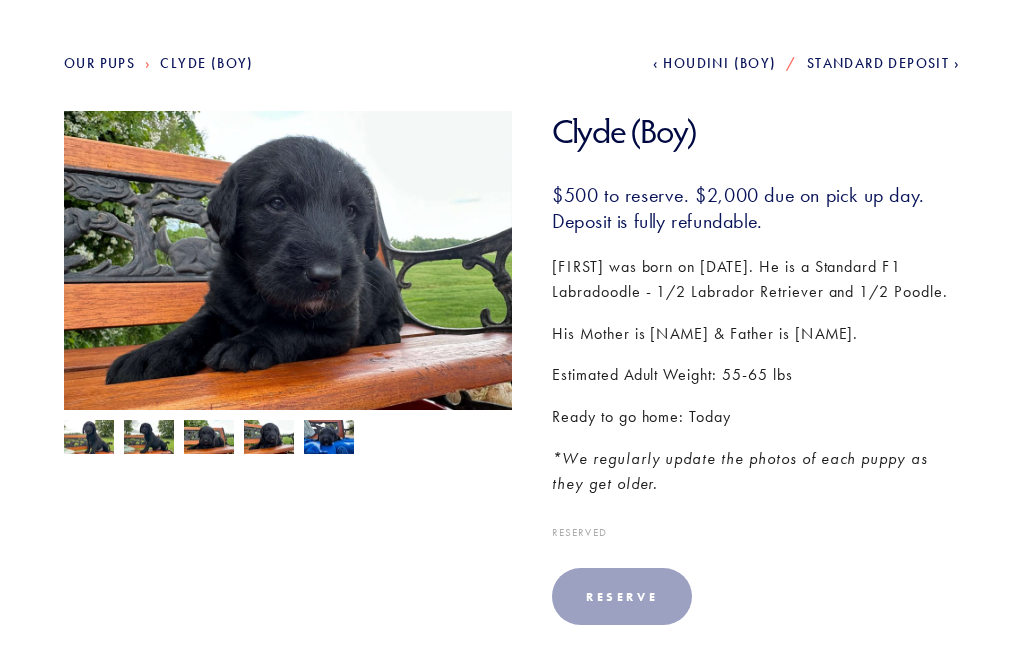click at bounding box center (89, 439) 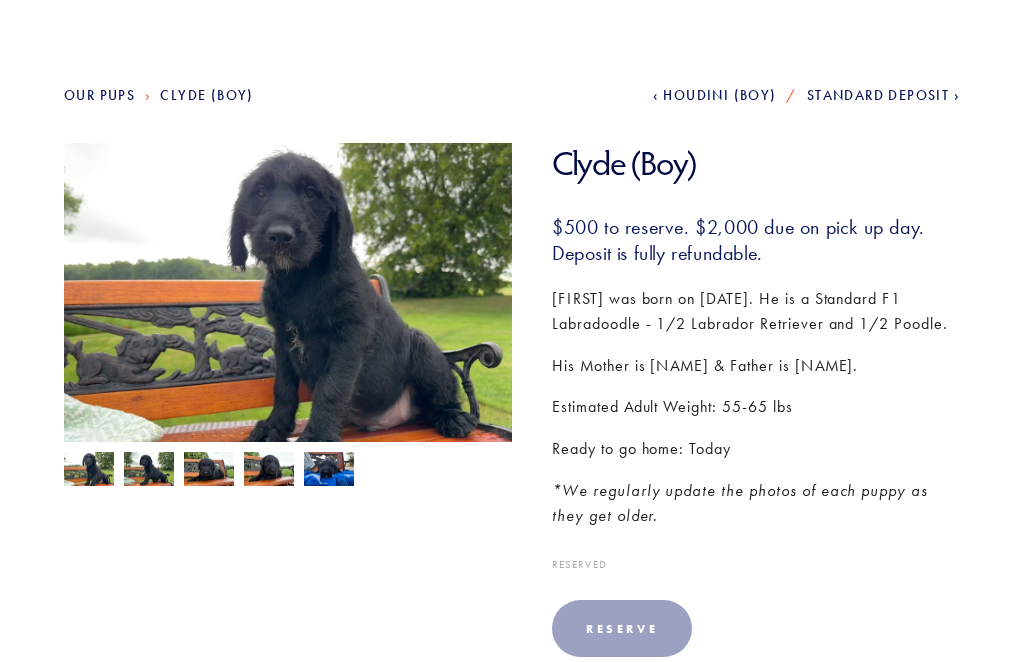 scroll, scrollTop: 0, scrollLeft: 0, axis: both 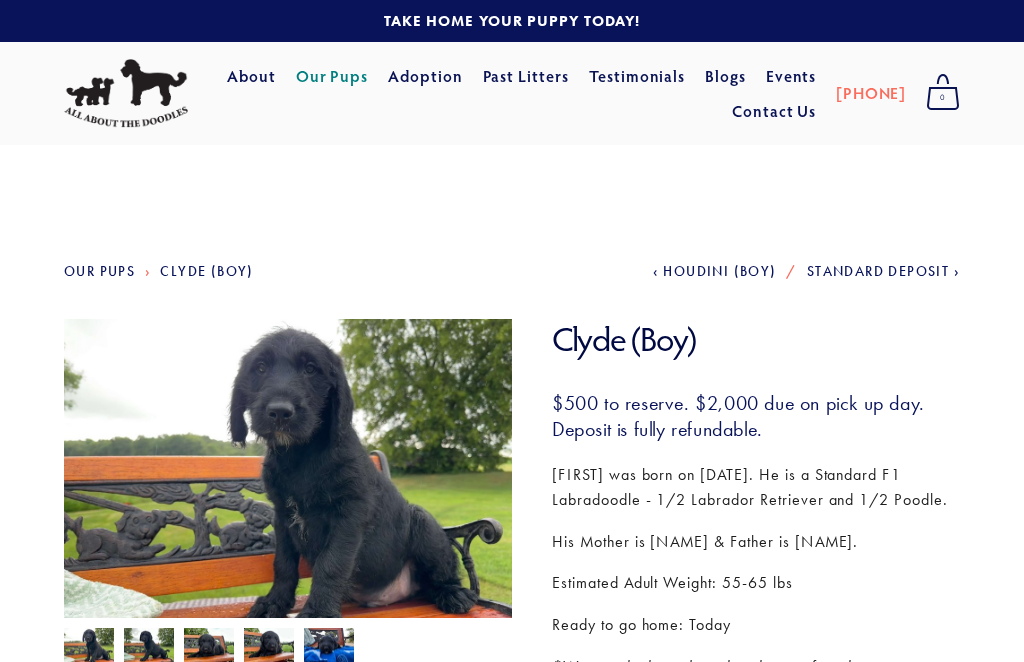 click on "Our Pups" at bounding box center (99, 271) 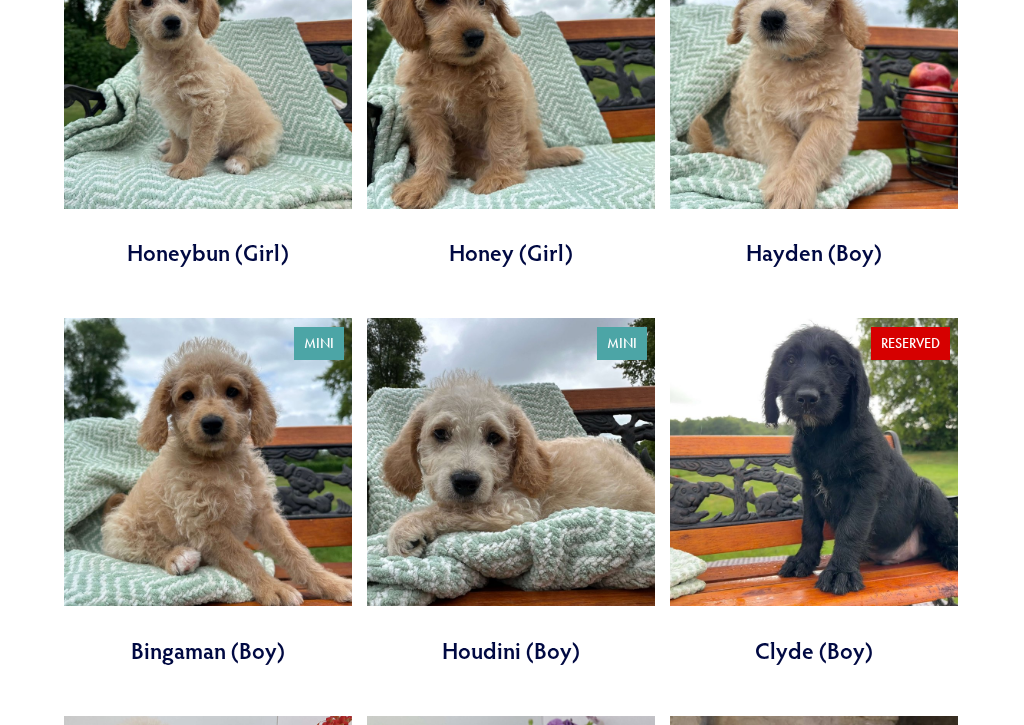 scroll, scrollTop: 1837, scrollLeft: 0, axis: vertical 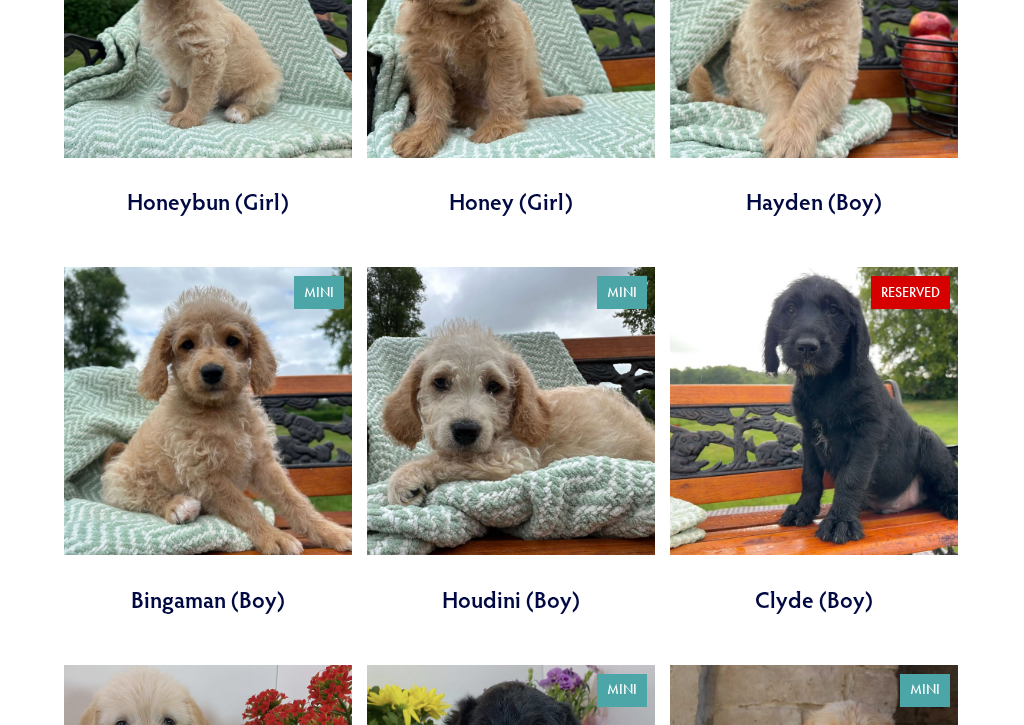 click at bounding box center [511, 442] 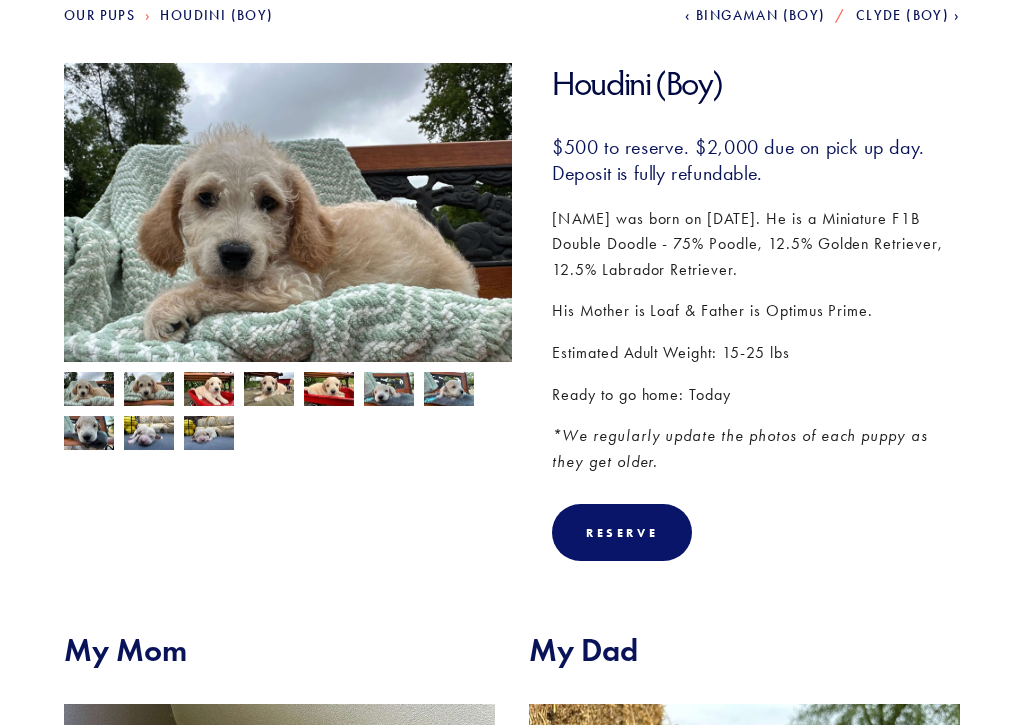 scroll, scrollTop: 257, scrollLeft: 0, axis: vertical 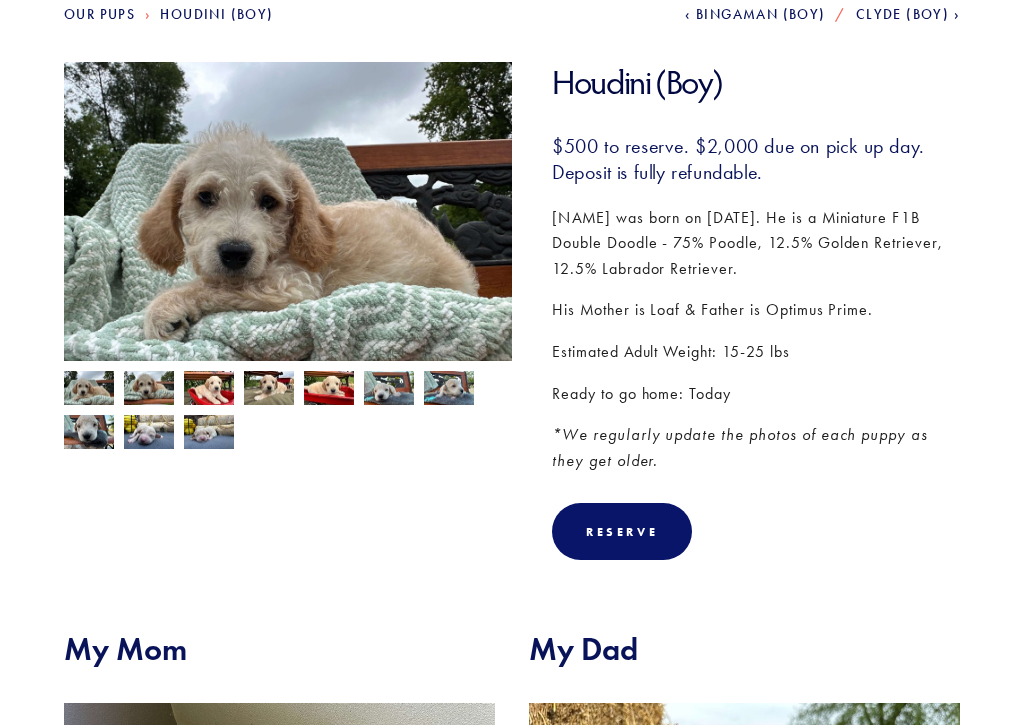 click at bounding box center [209, 390] 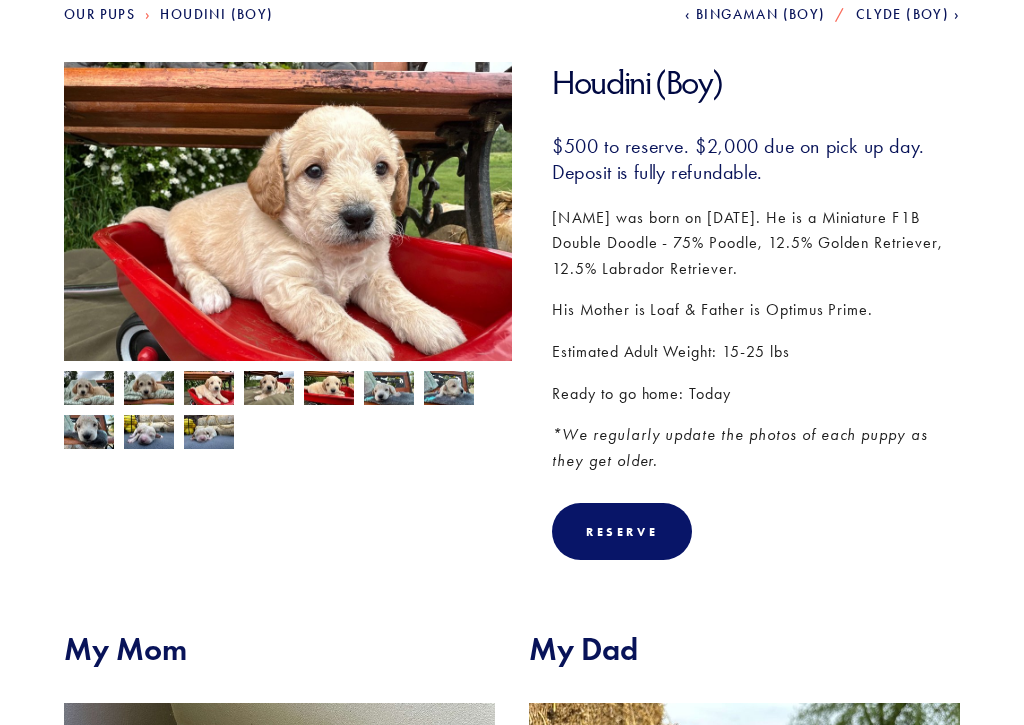 click at bounding box center (149, 388) 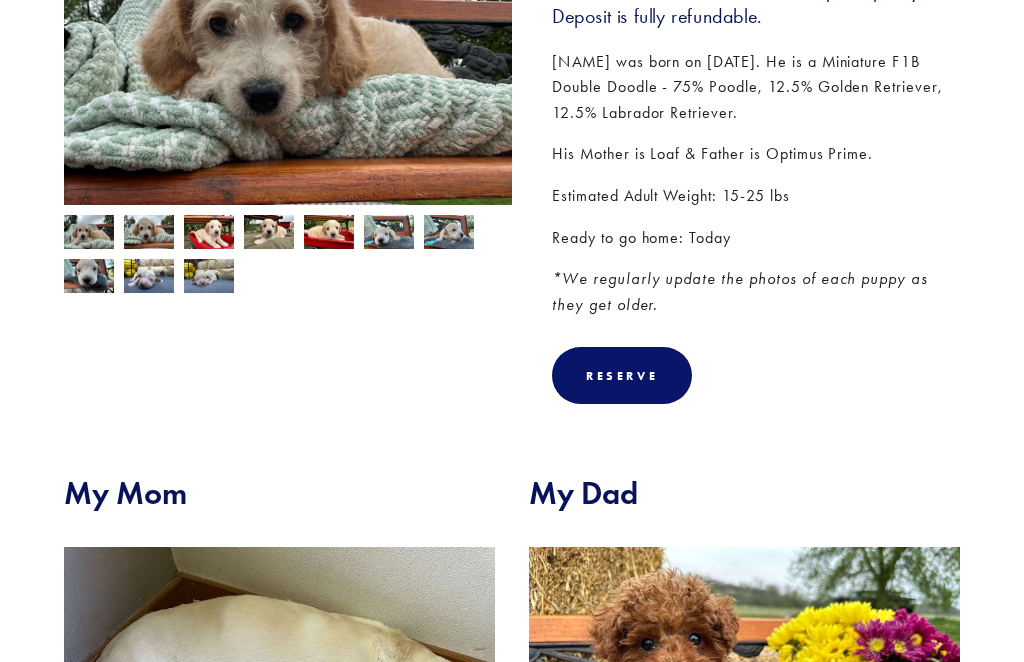 scroll, scrollTop: 414, scrollLeft: 0, axis: vertical 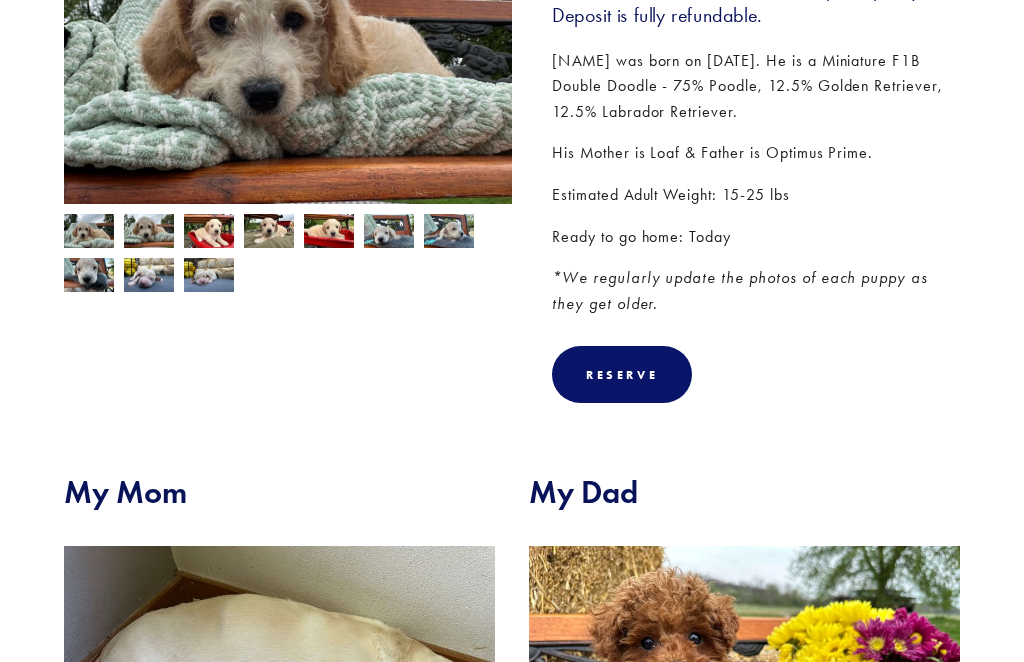 click at bounding box center (149, 231) 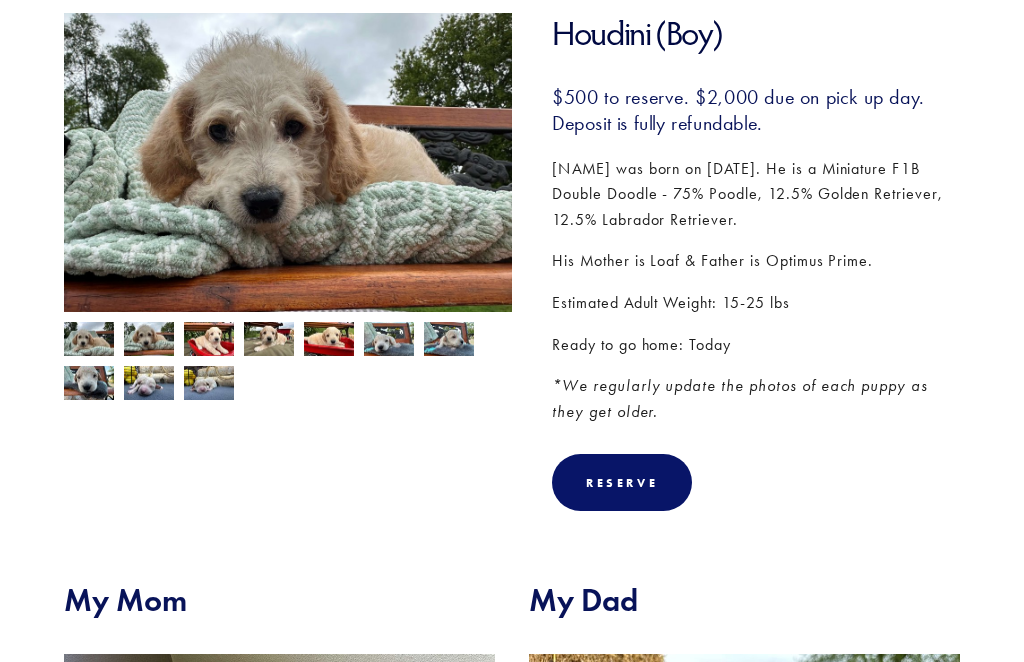scroll, scrollTop: 305, scrollLeft: 0, axis: vertical 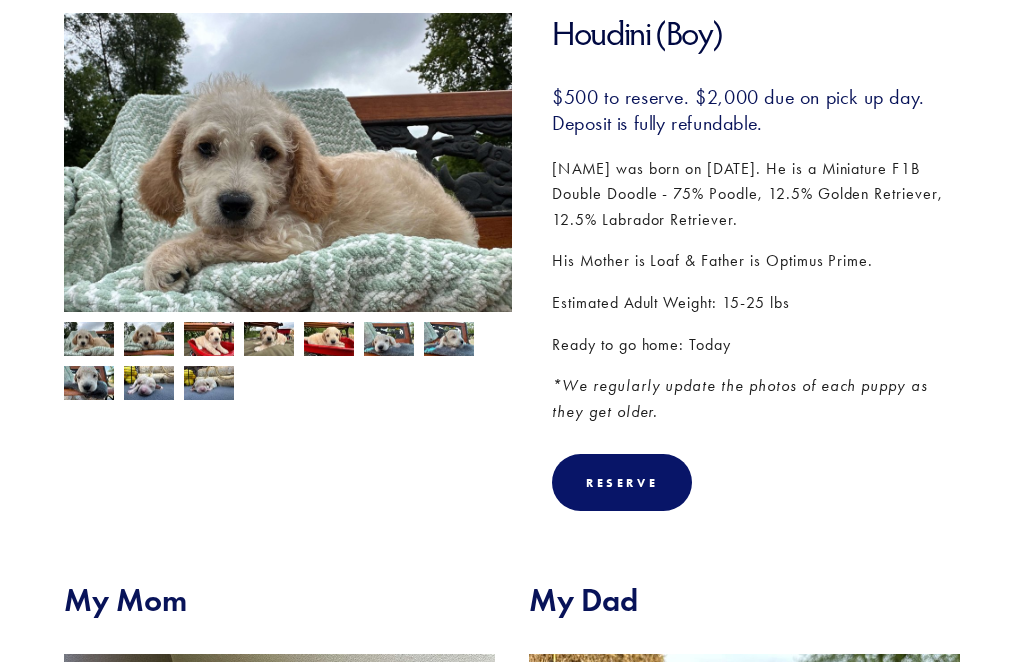 click at bounding box center [269, 341] 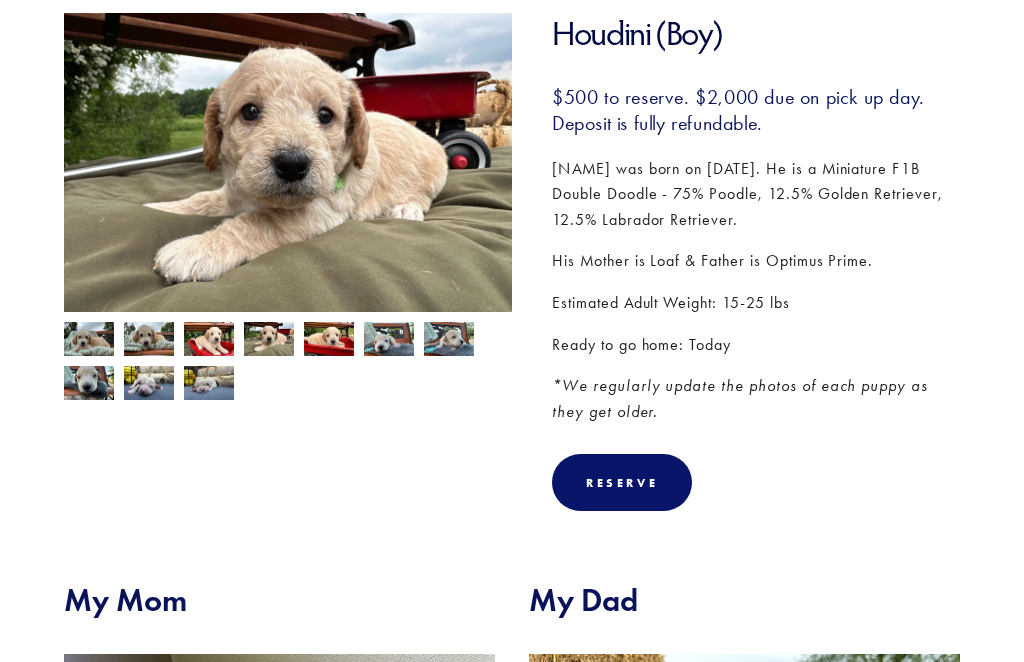 click at bounding box center (329, 340) 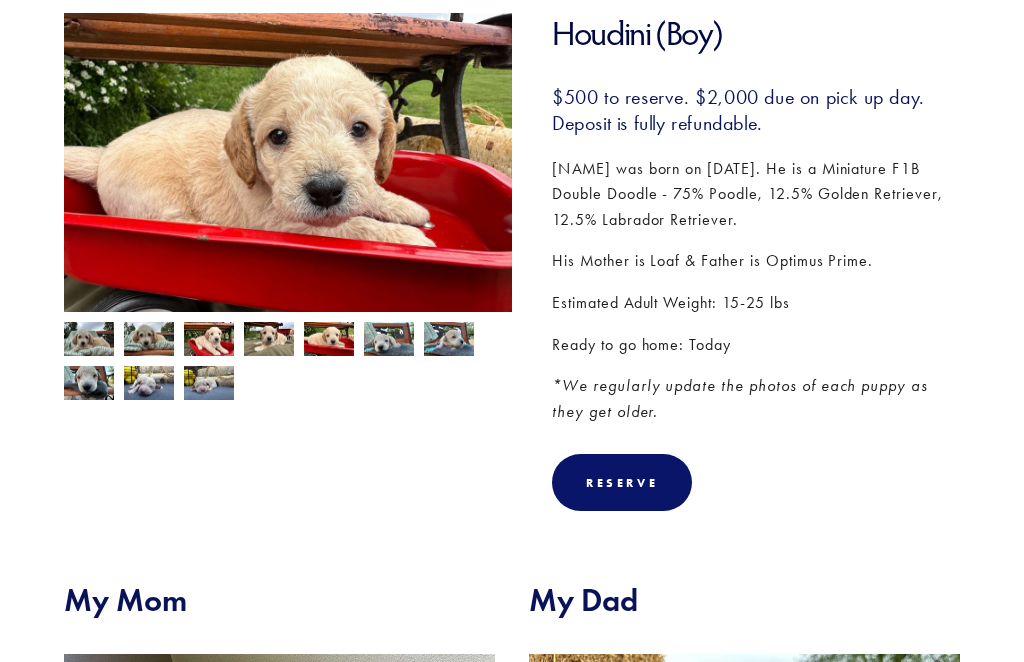 click at bounding box center (89, 383) 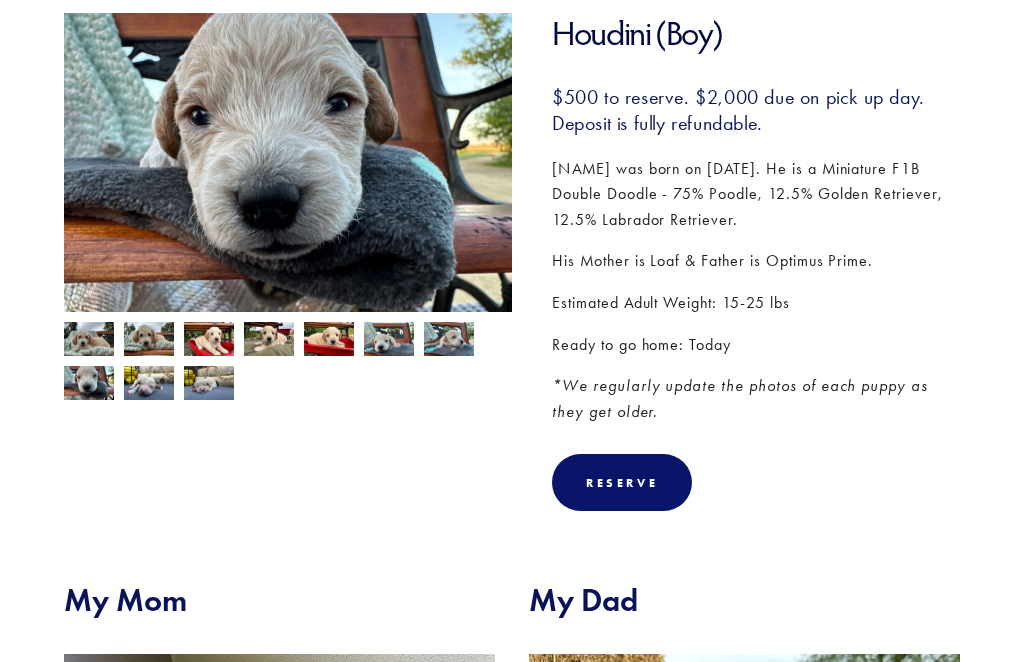 click at bounding box center [149, 383] 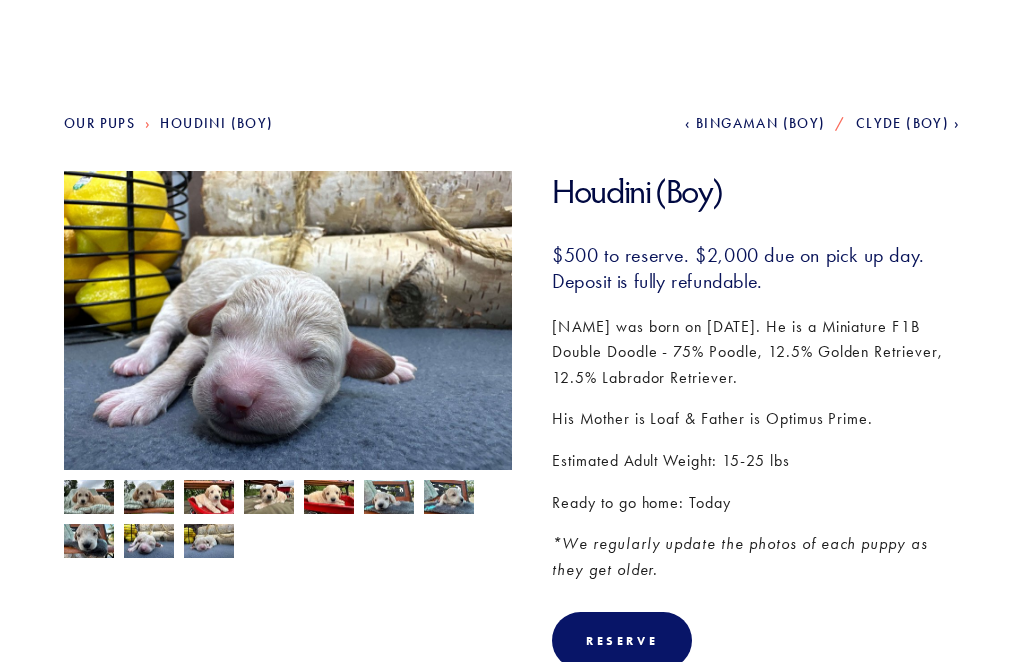 scroll, scrollTop: 0, scrollLeft: 0, axis: both 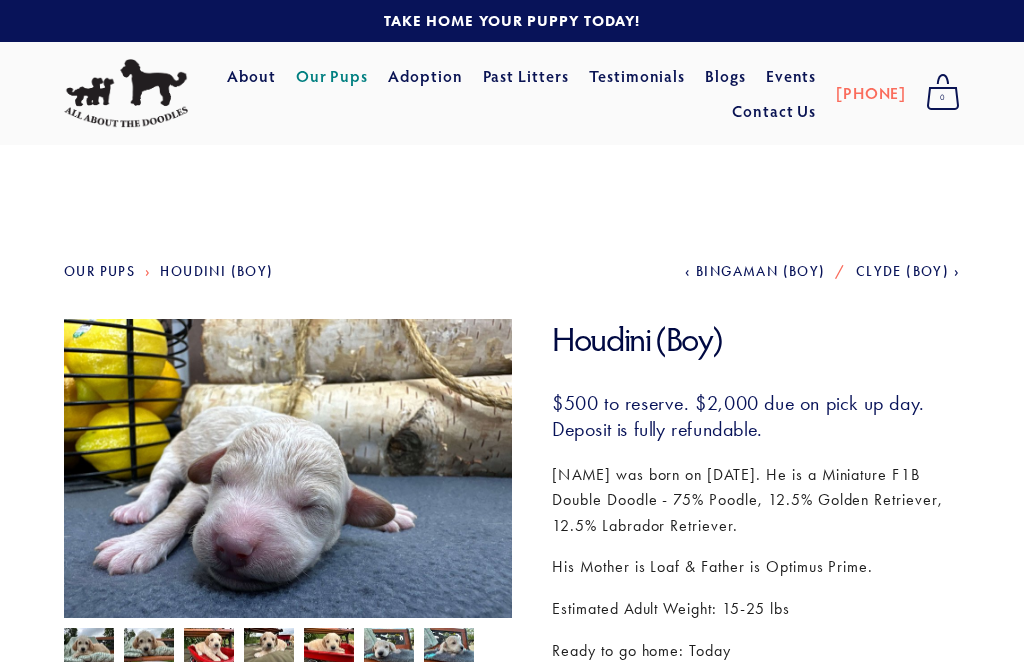 click on "Our Pups" at bounding box center (99, 271) 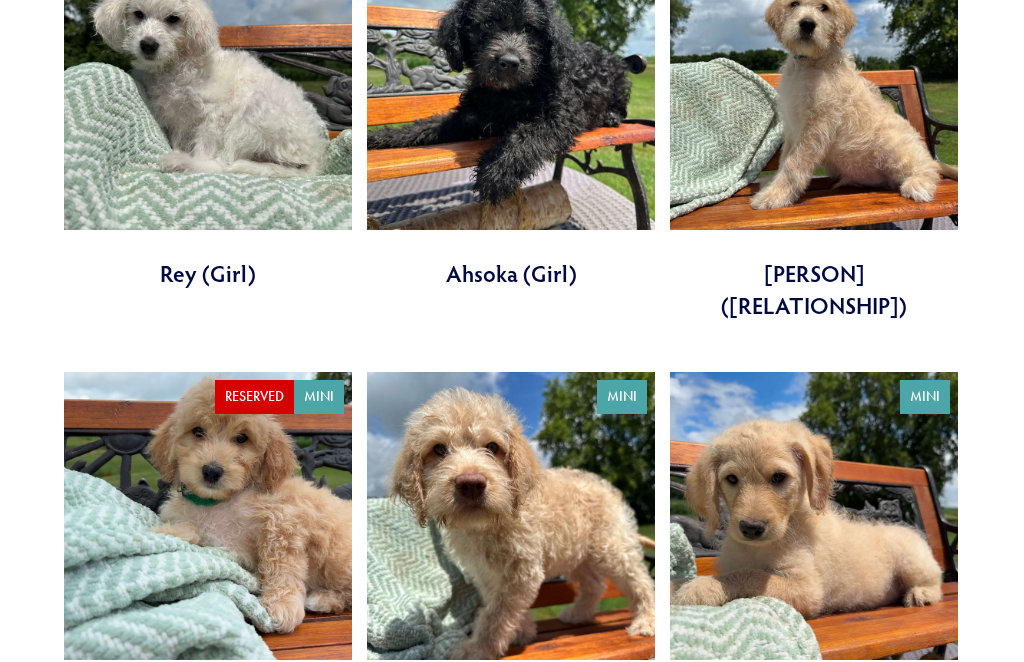 scroll, scrollTop: 894, scrollLeft: 0, axis: vertical 